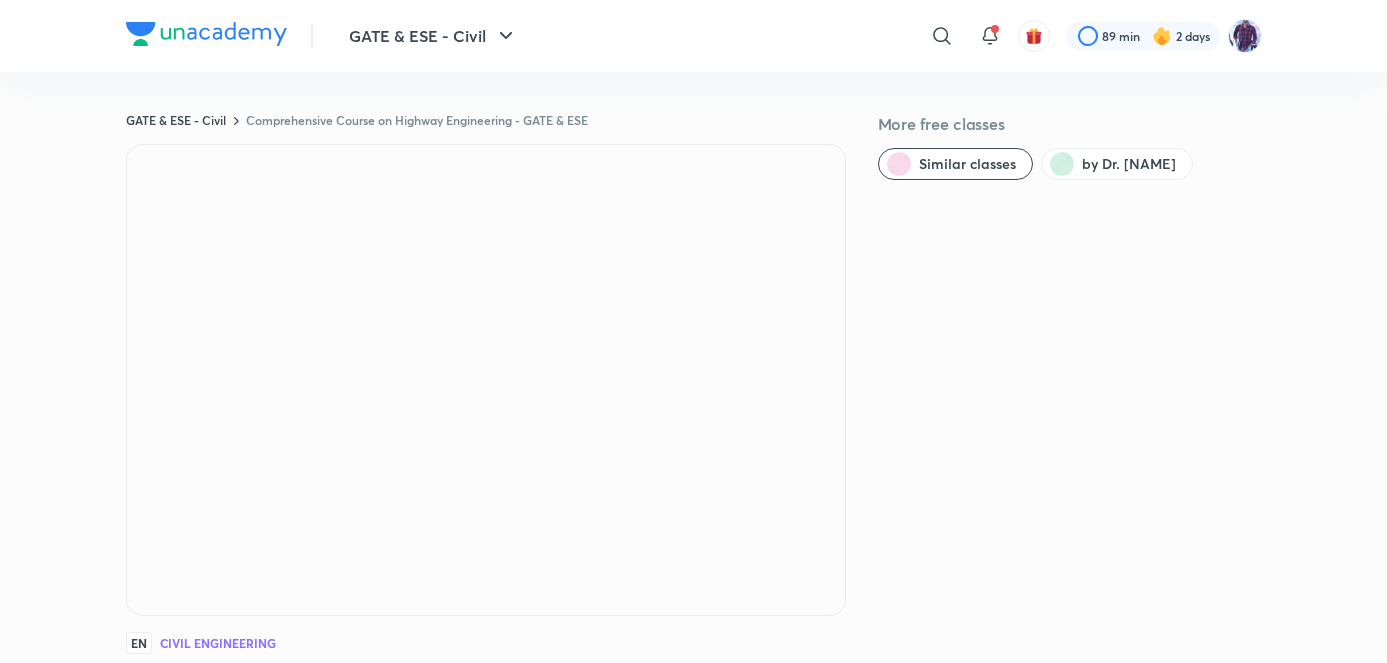 scroll, scrollTop: 1234, scrollLeft: 0, axis: vertical 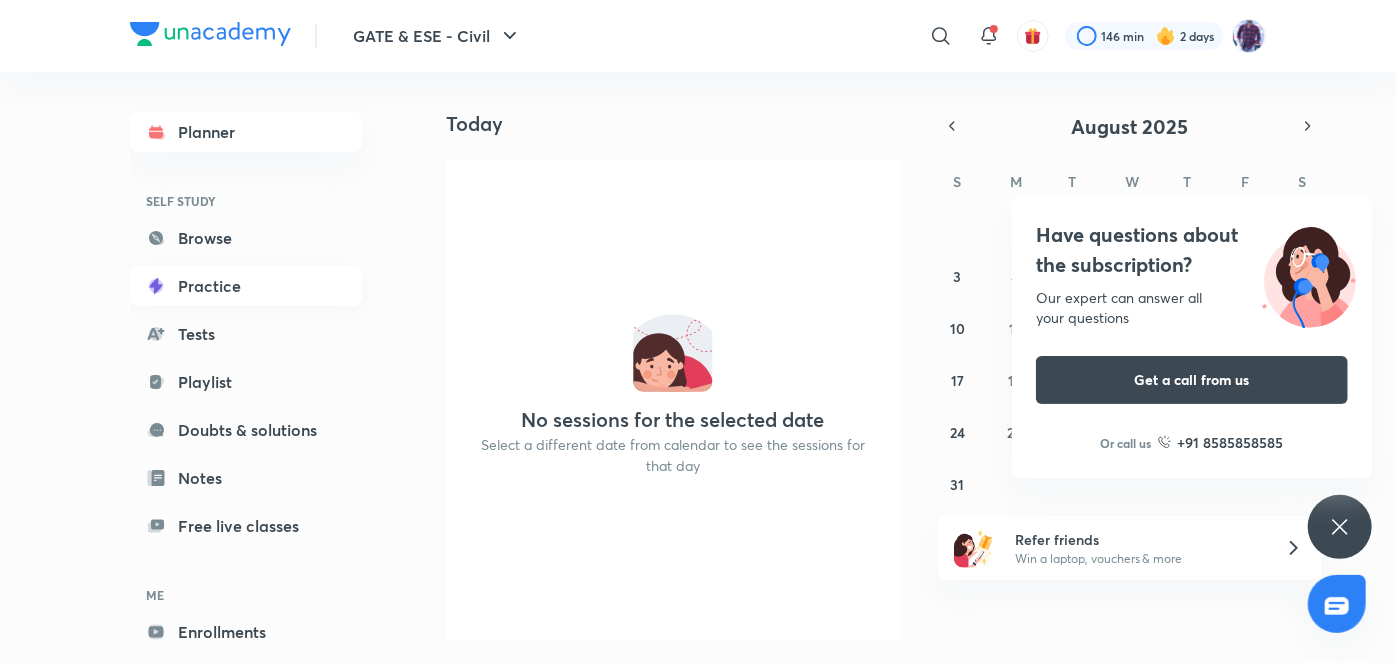 click on "Practice" at bounding box center (246, 286) 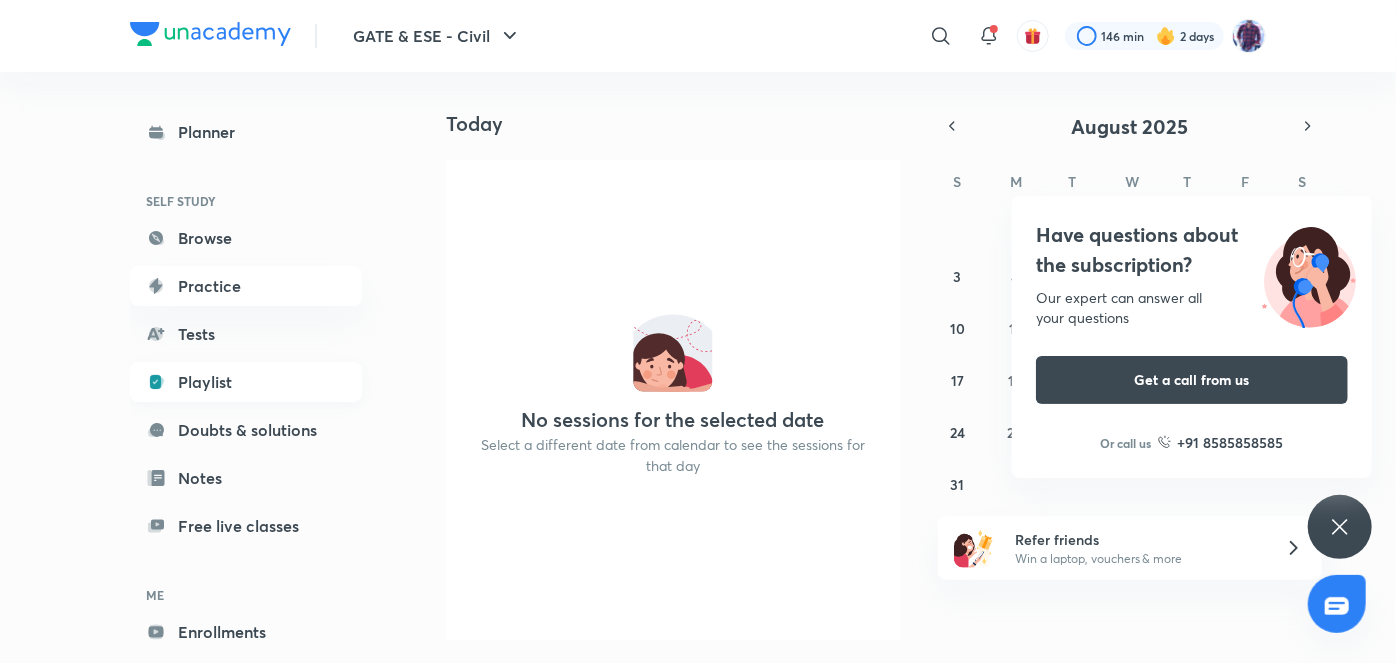 click on "Playlist" at bounding box center (246, 382) 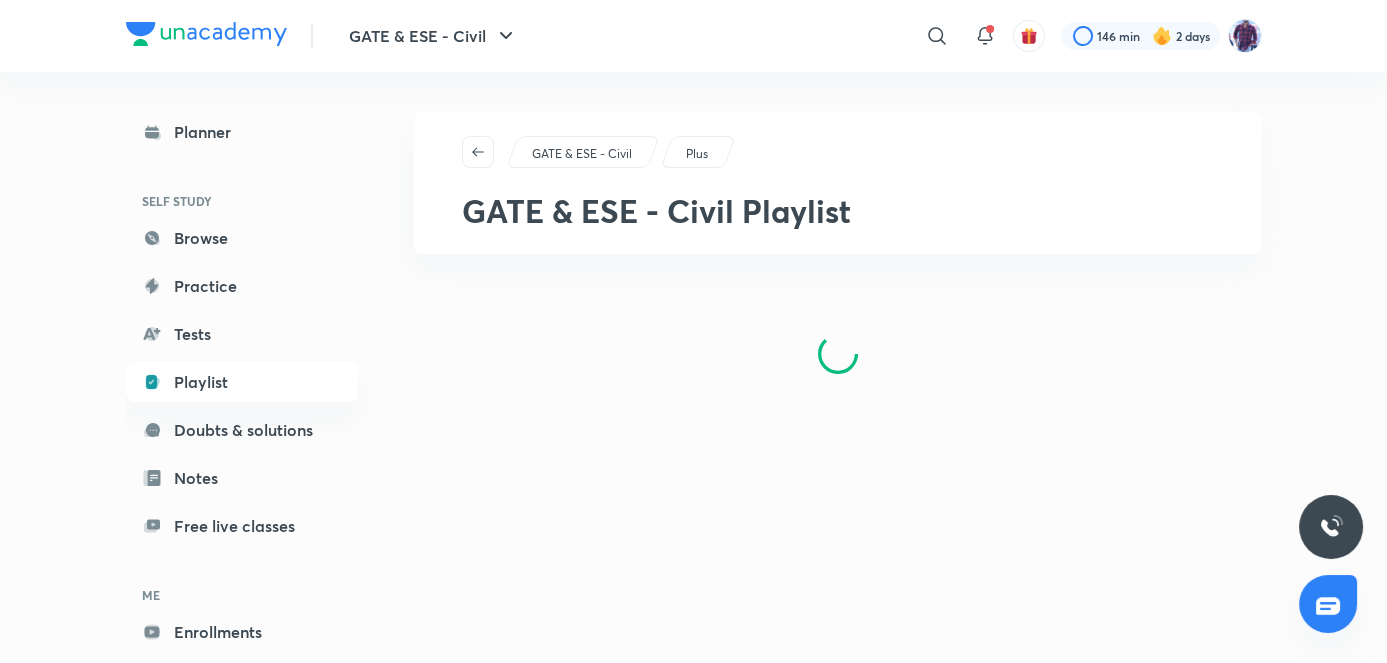 click on "Playlist" at bounding box center (242, 382) 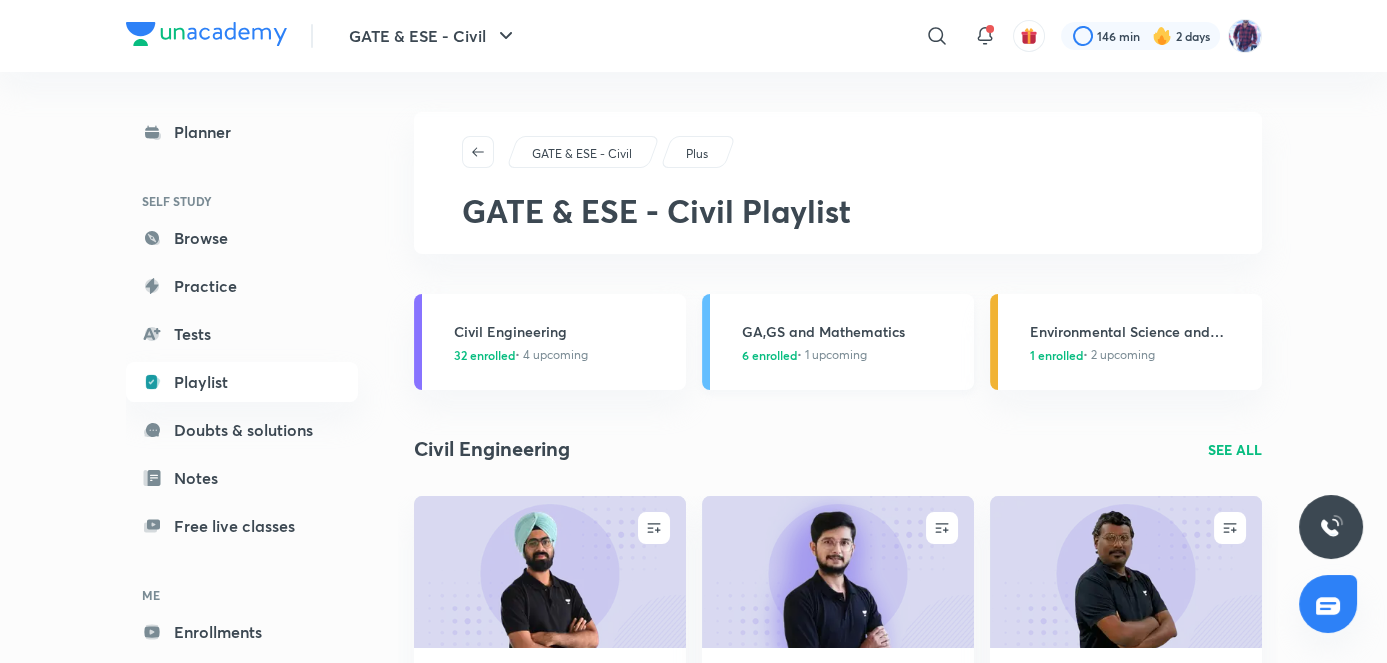 click on "[STATE], [STATE] and Mathematics 6 enrolled  • 1 upcoming" at bounding box center (852, 342) 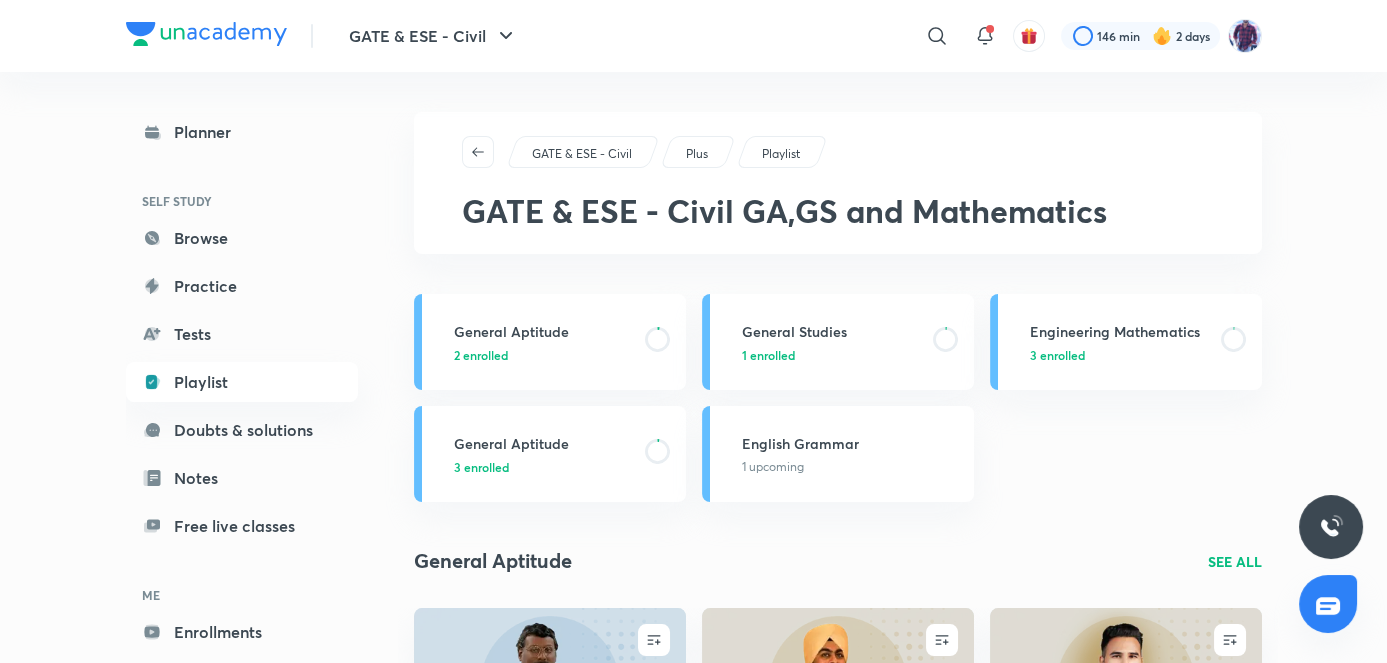 click on "General Studies 1 enrolled" at bounding box center [852, 342] 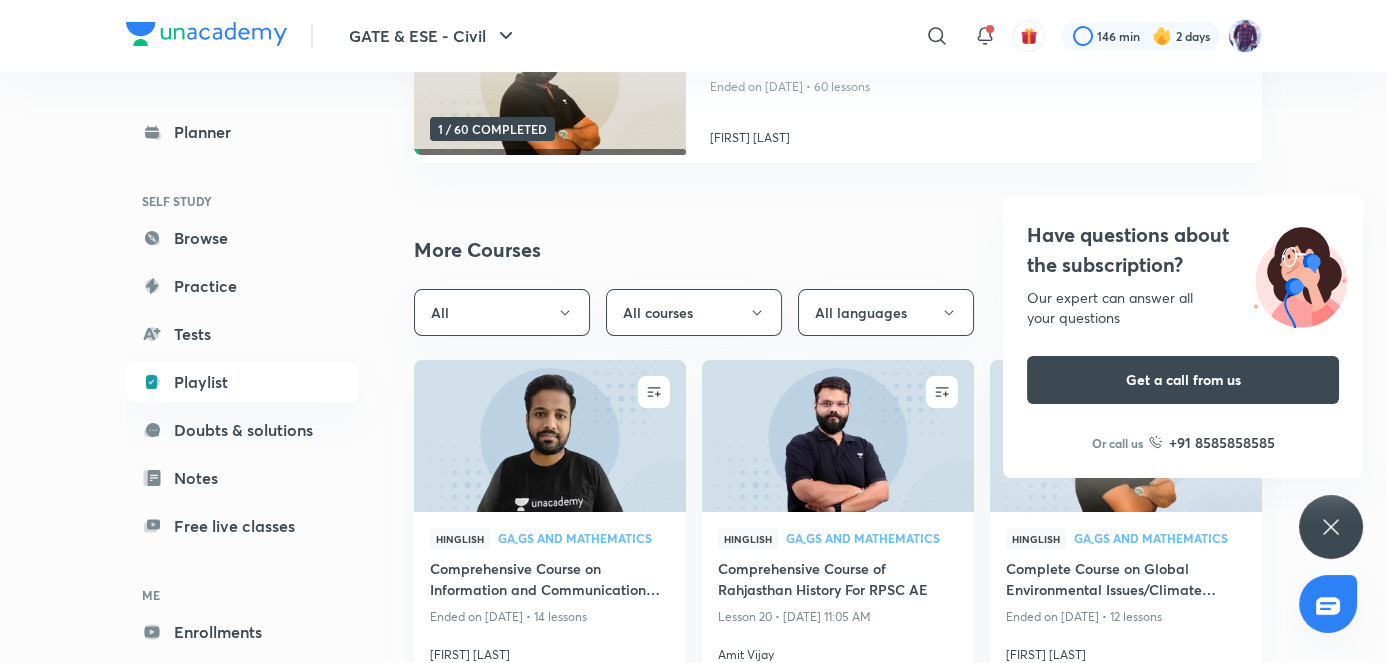 scroll, scrollTop: 341, scrollLeft: 0, axis: vertical 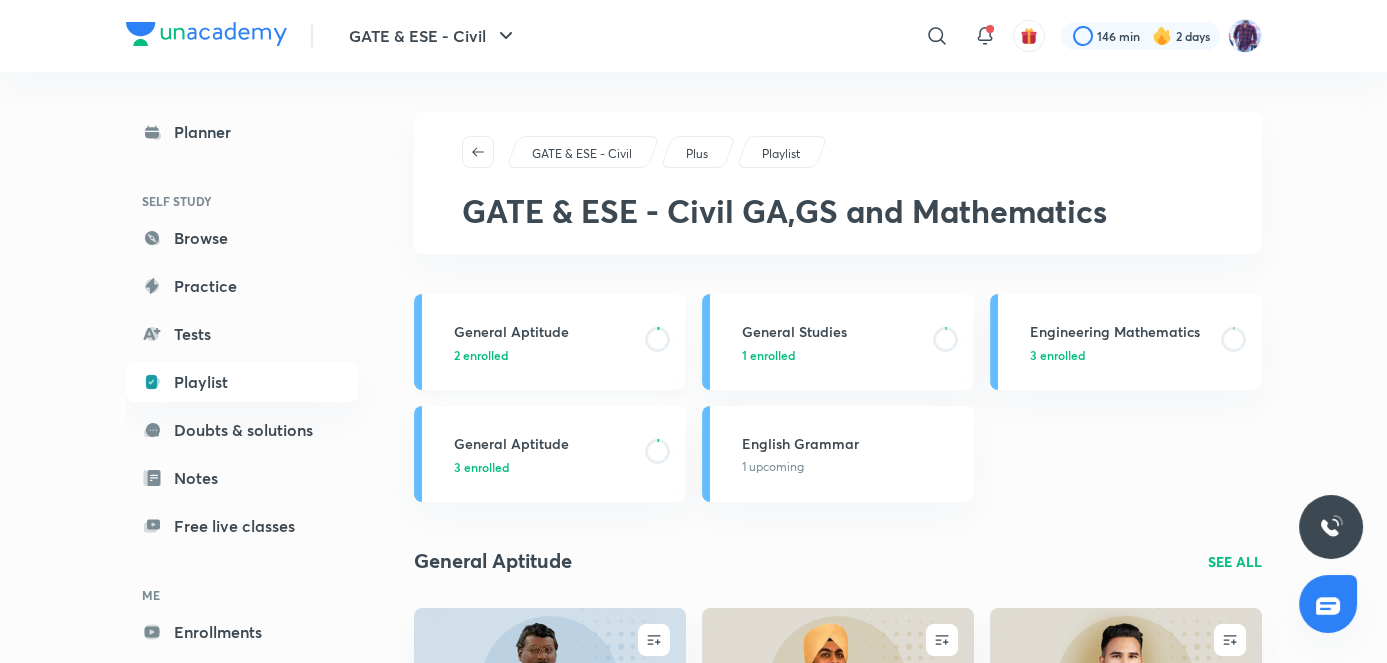 click on "General Aptitude" at bounding box center (543, 331) 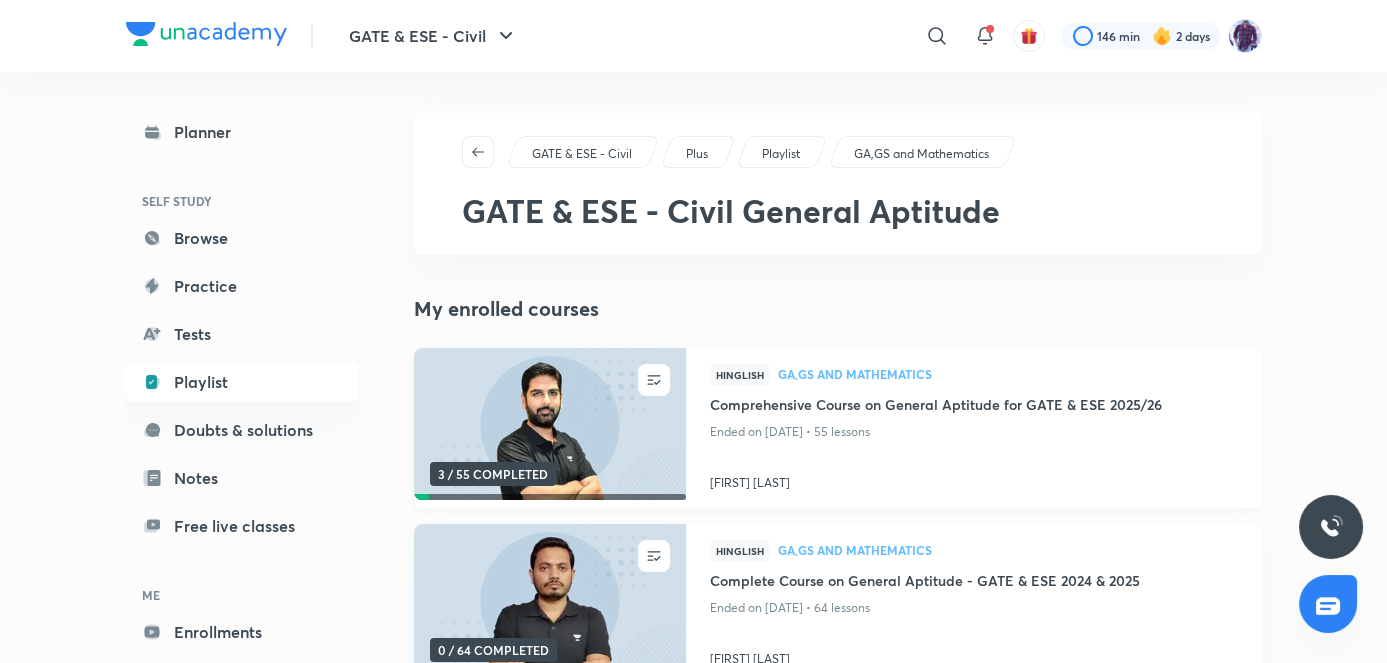 click at bounding box center (549, 424) 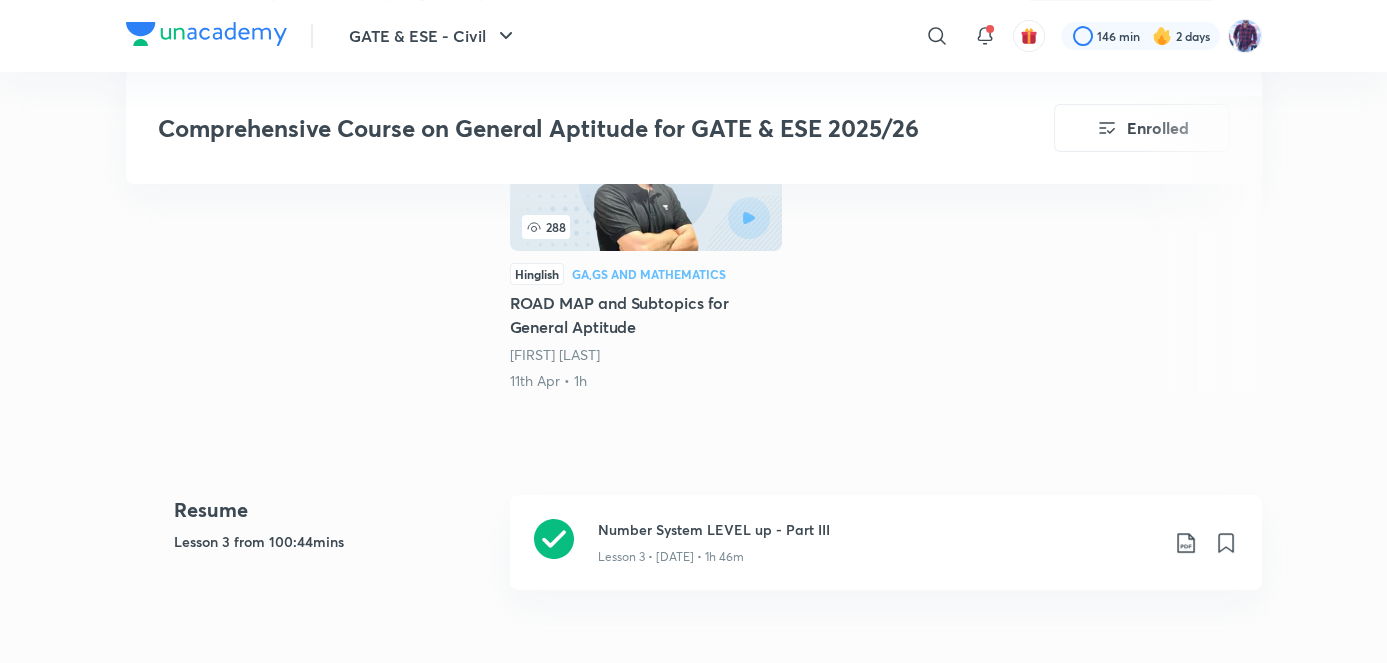 scroll, scrollTop: 691, scrollLeft: 0, axis: vertical 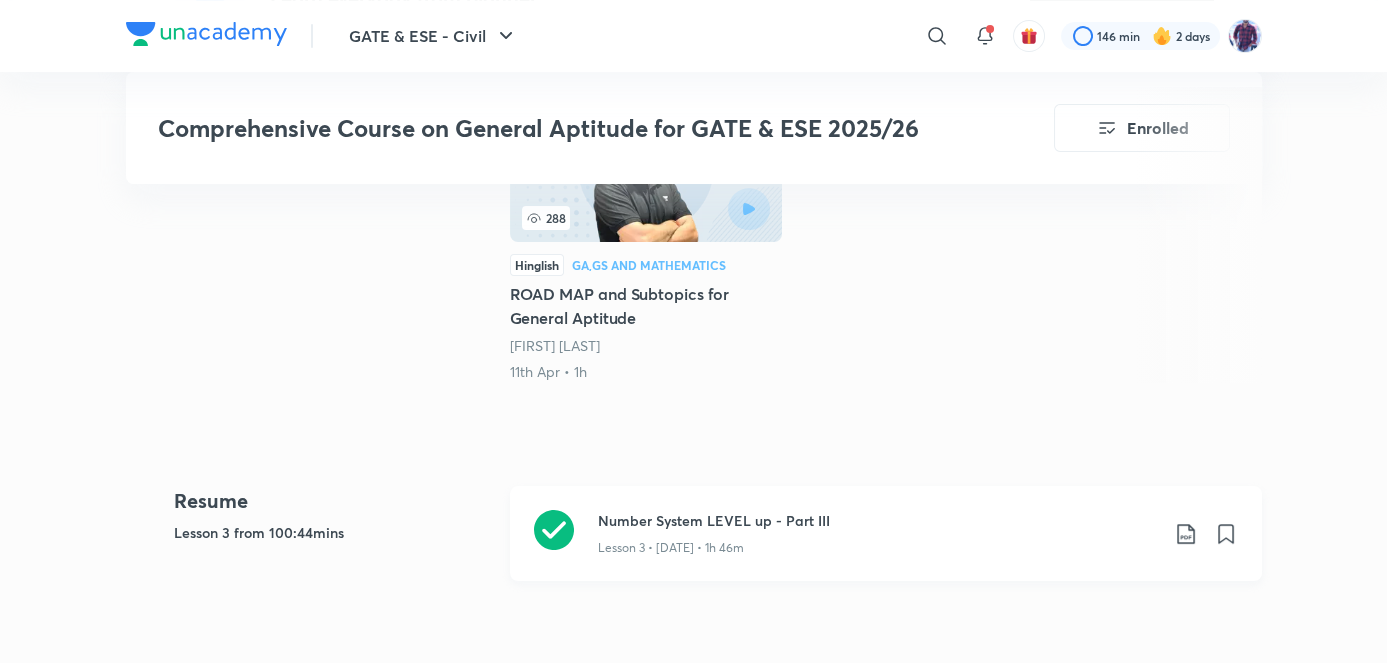 click on "Number System LEVEL up - Part III" at bounding box center (878, 520) 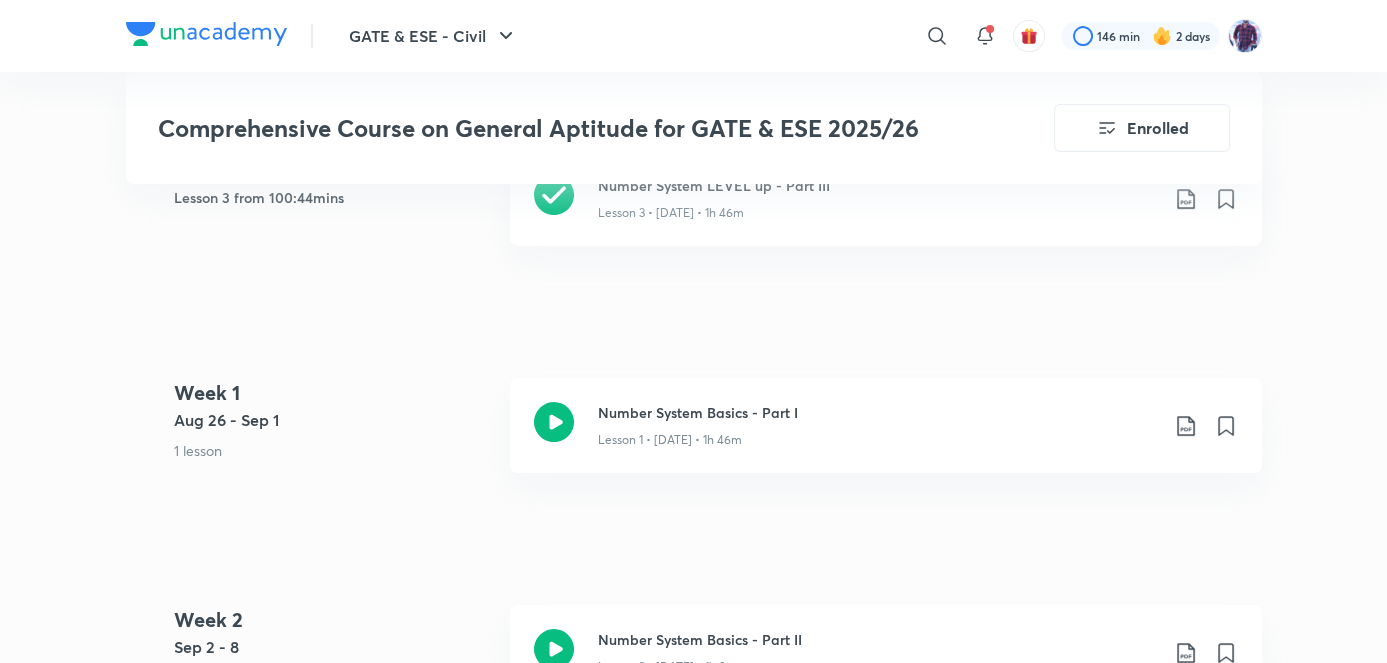 scroll, scrollTop: 1195, scrollLeft: 0, axis: vertical 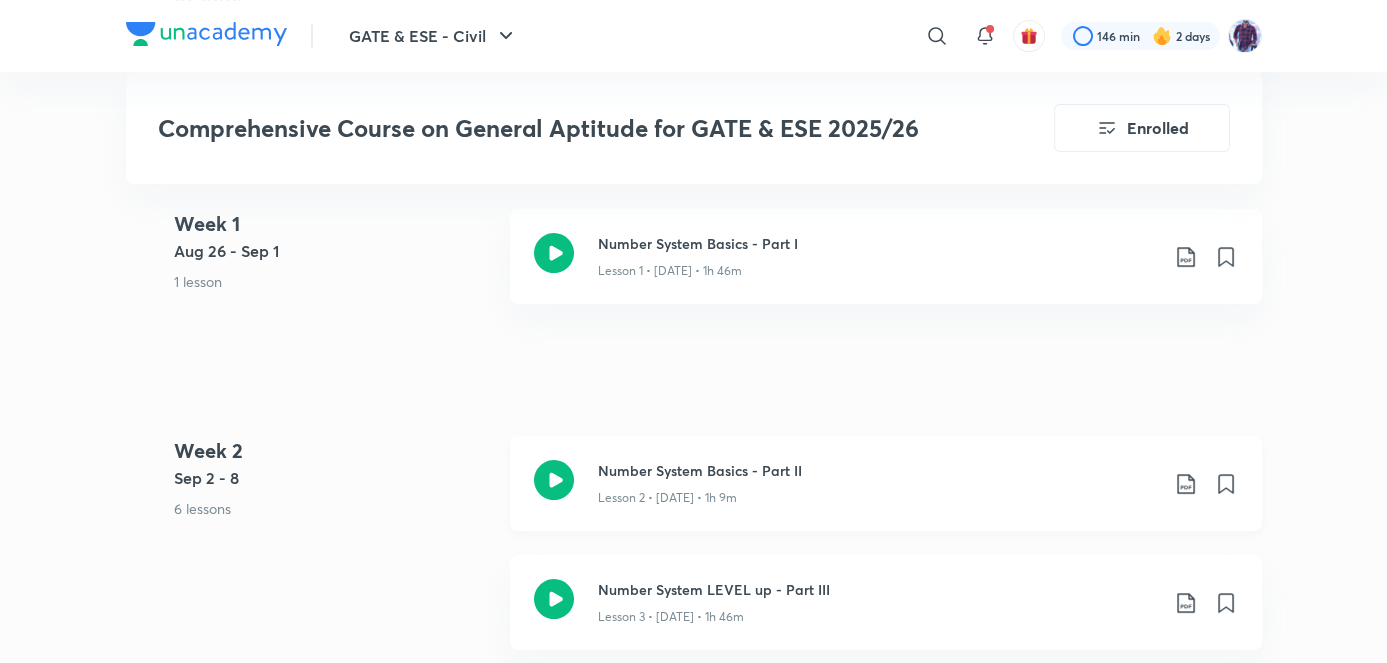 click on "Number System Basics - Part II" at bounding box center [878, 470] 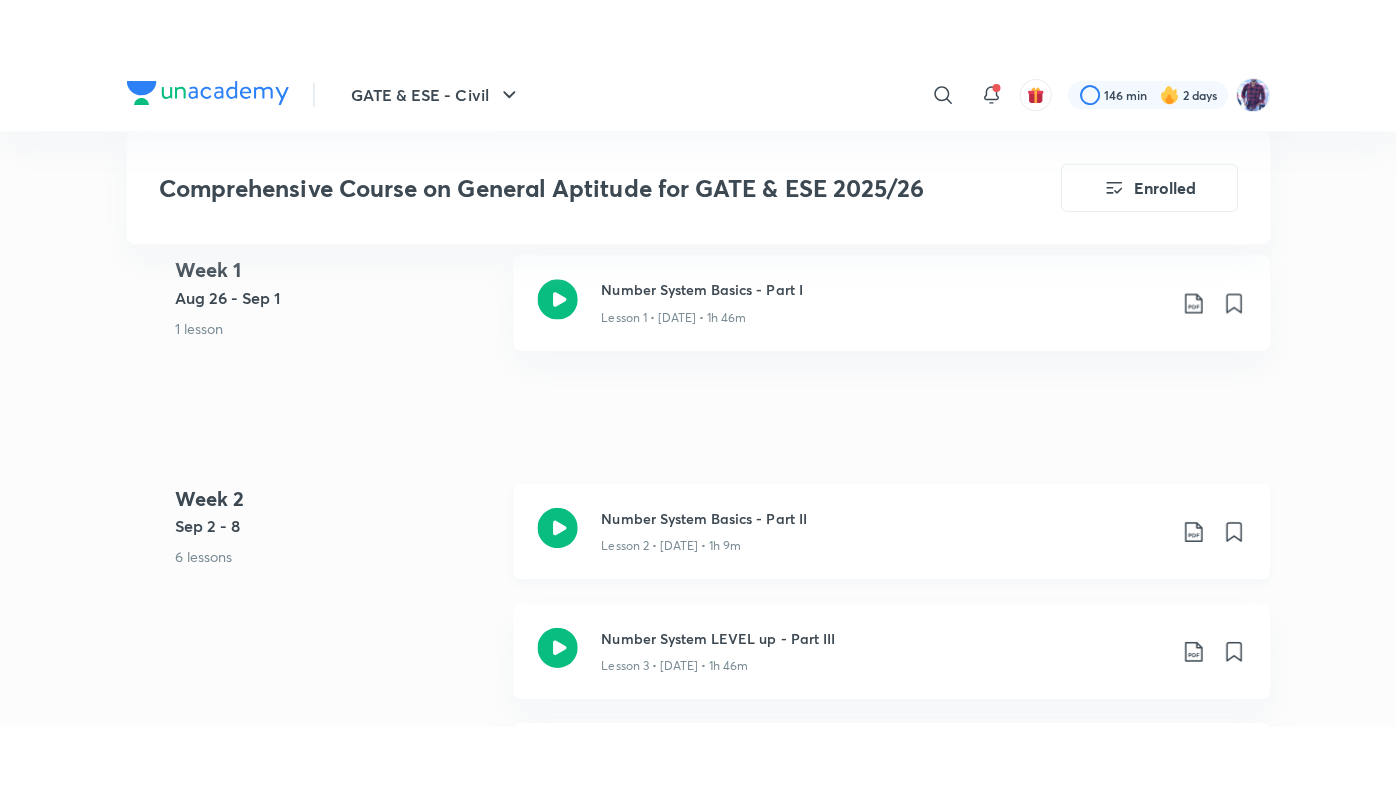 scroll, scrollTop: 1215, scrollLeft: 0, axis: vertical 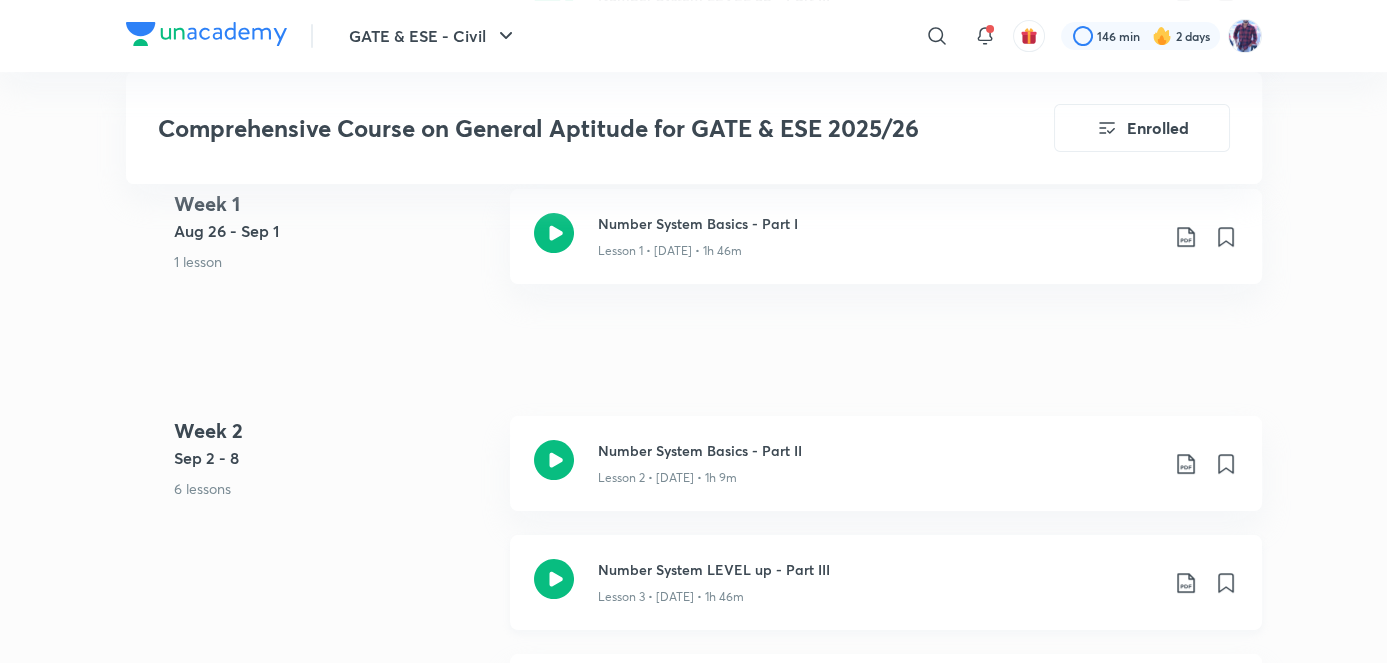 click on "Number System LEVEL up - Part III" at bounding box center [878, -4] 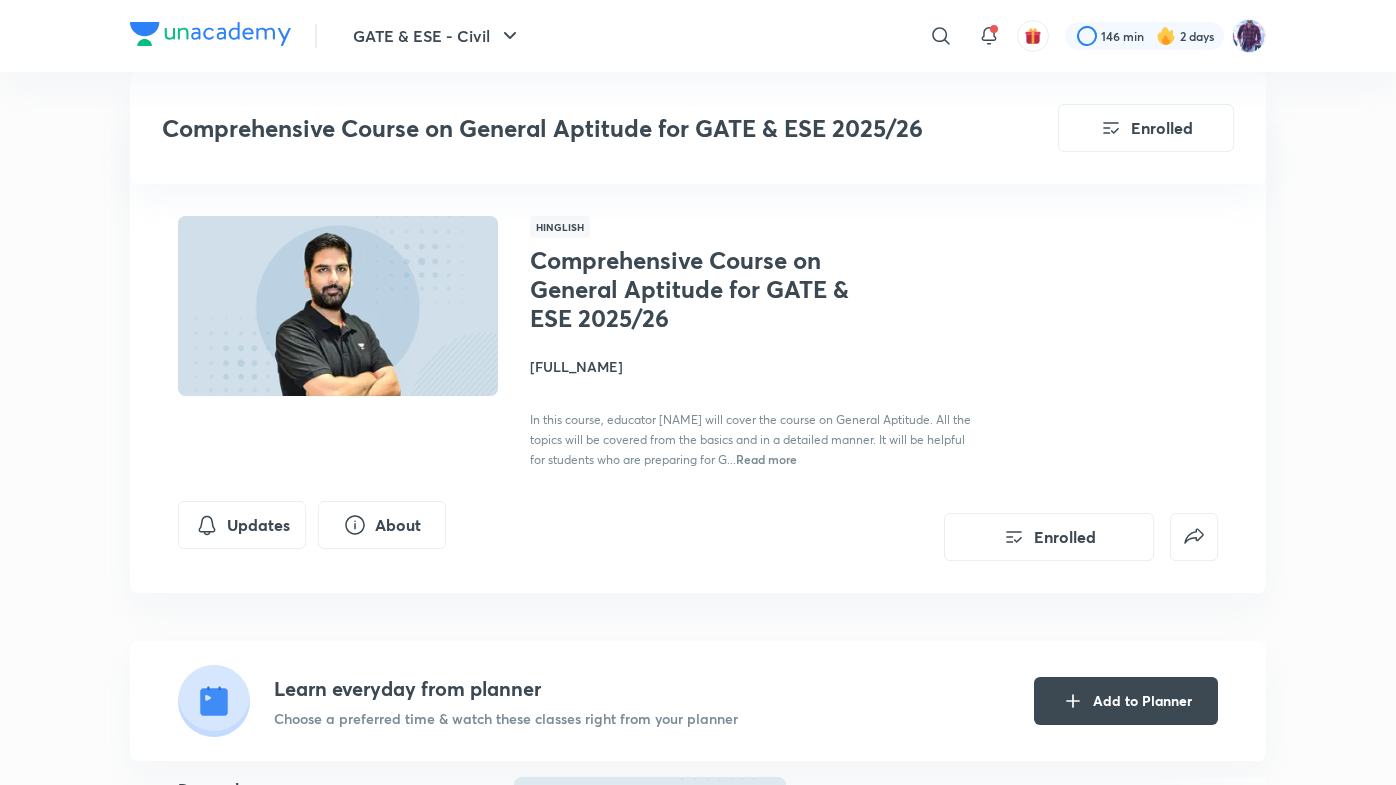scroll, scrollTop: 1215, scrollLeft: 0, axis: vertical 